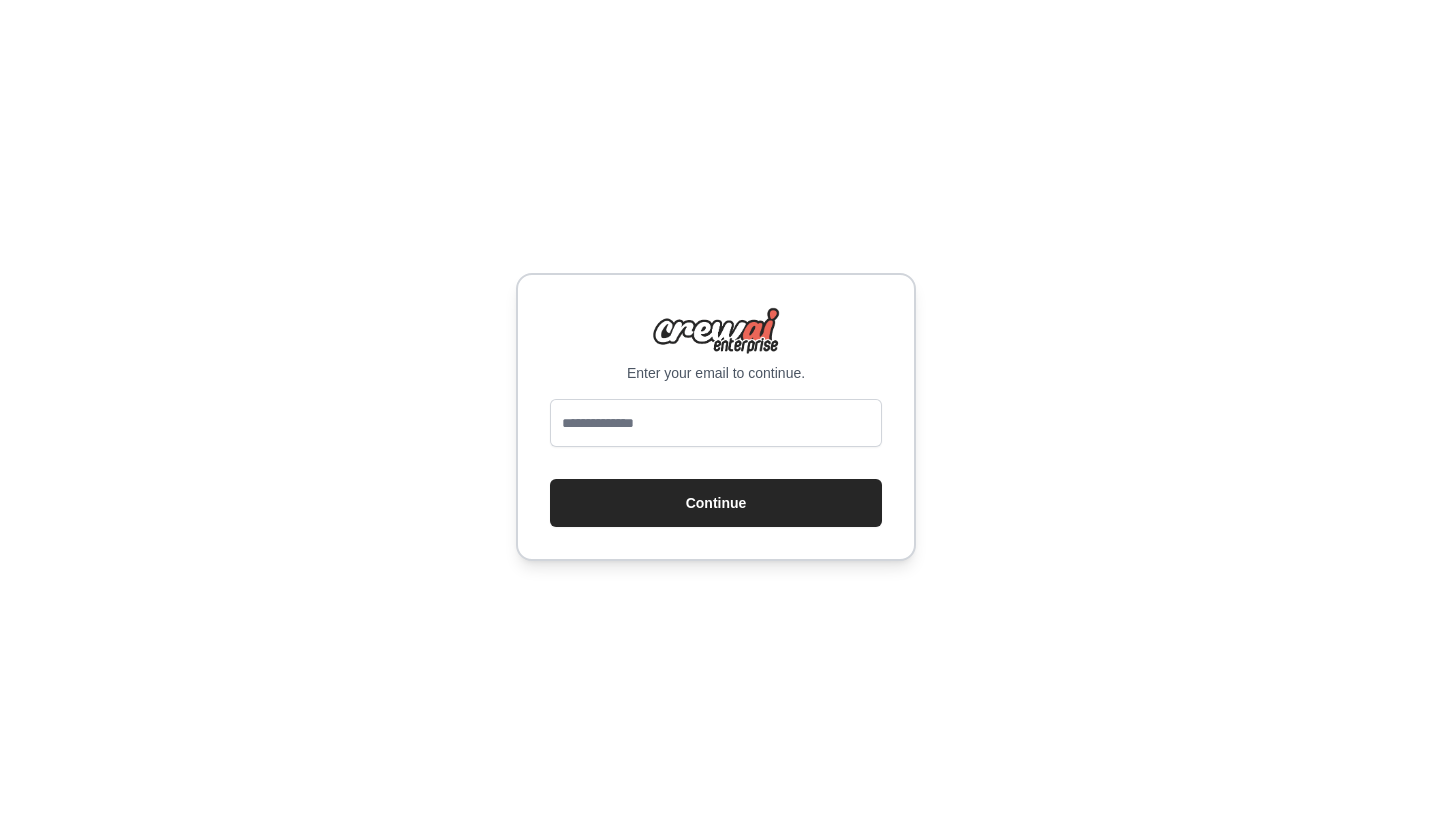scroll, scrollTop: 0, scrollLeft: 0, axis: both 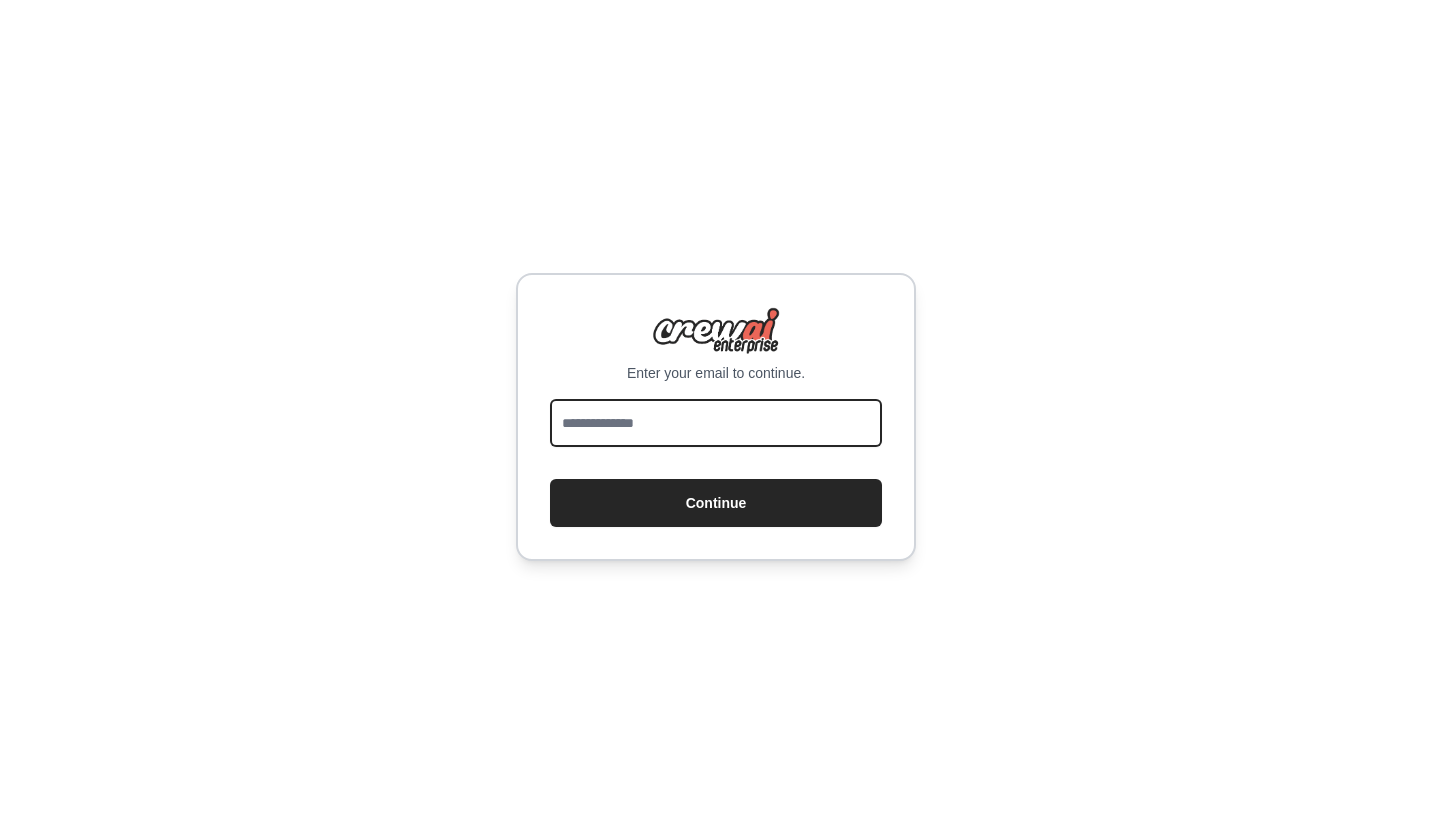 click at bounding box center [716, 423] 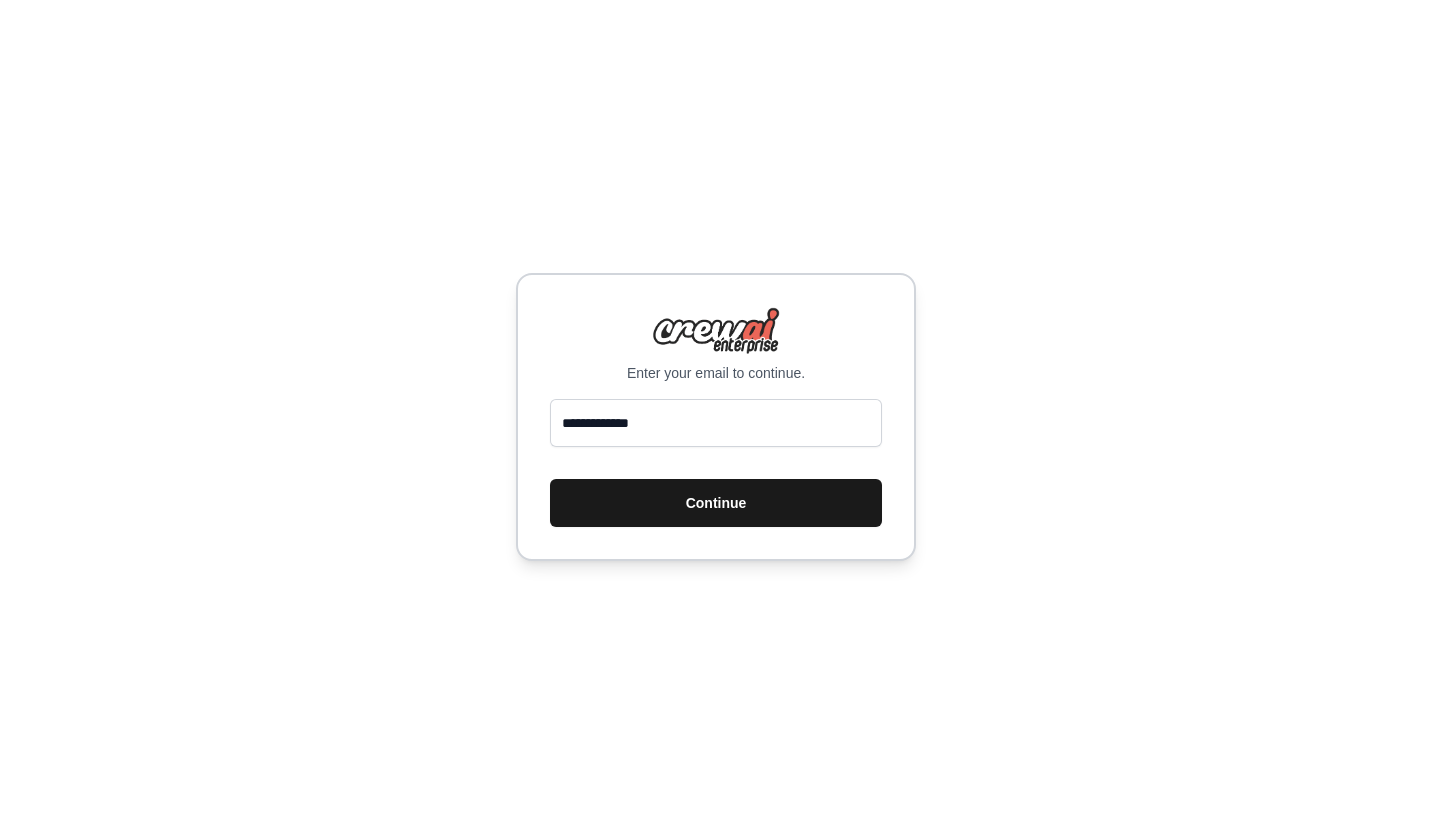 click on "Continue" at bounding box center [716, 503] 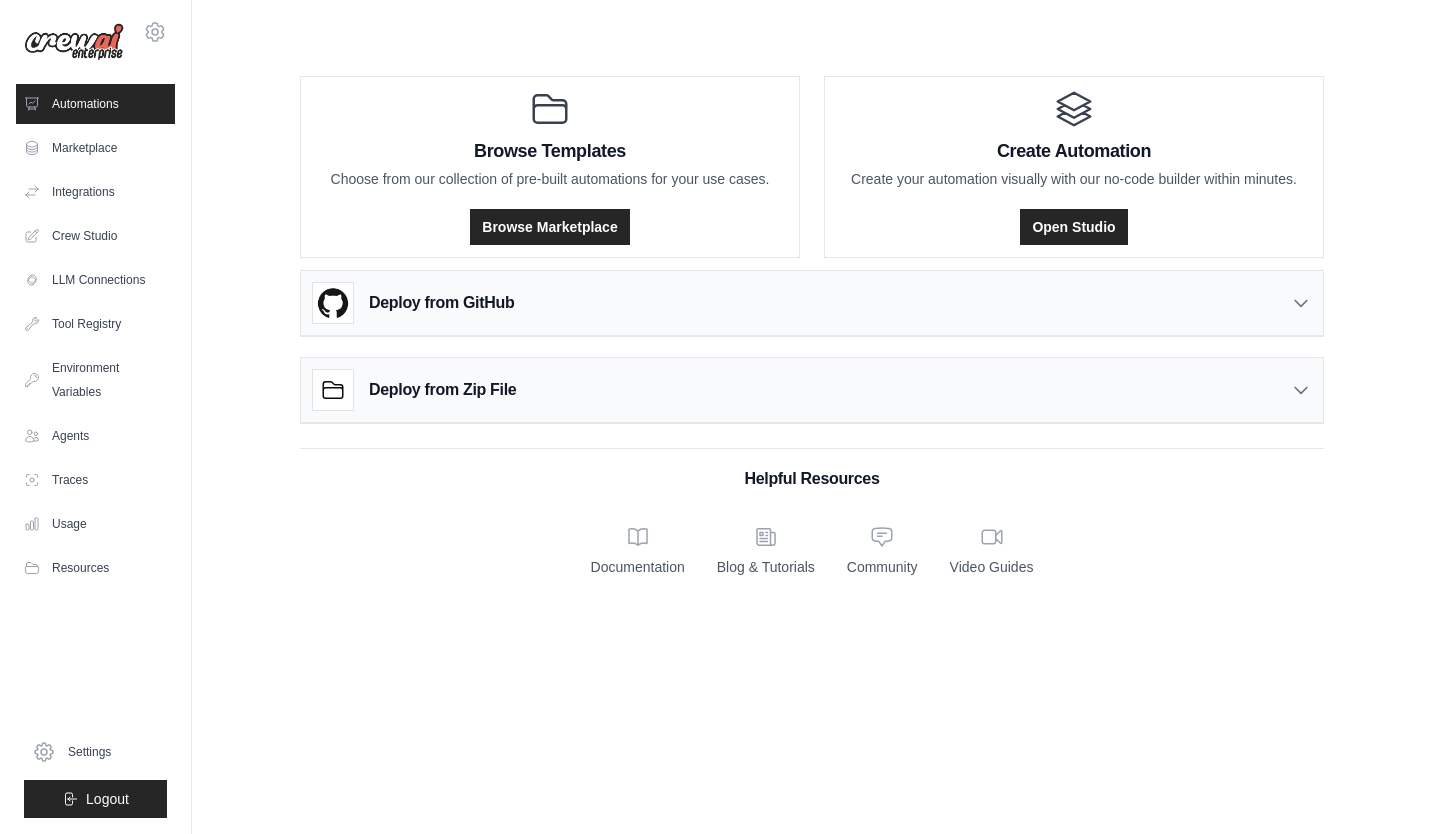 scroll, scrollTop: 0, scrollLeft: 0, axis: both 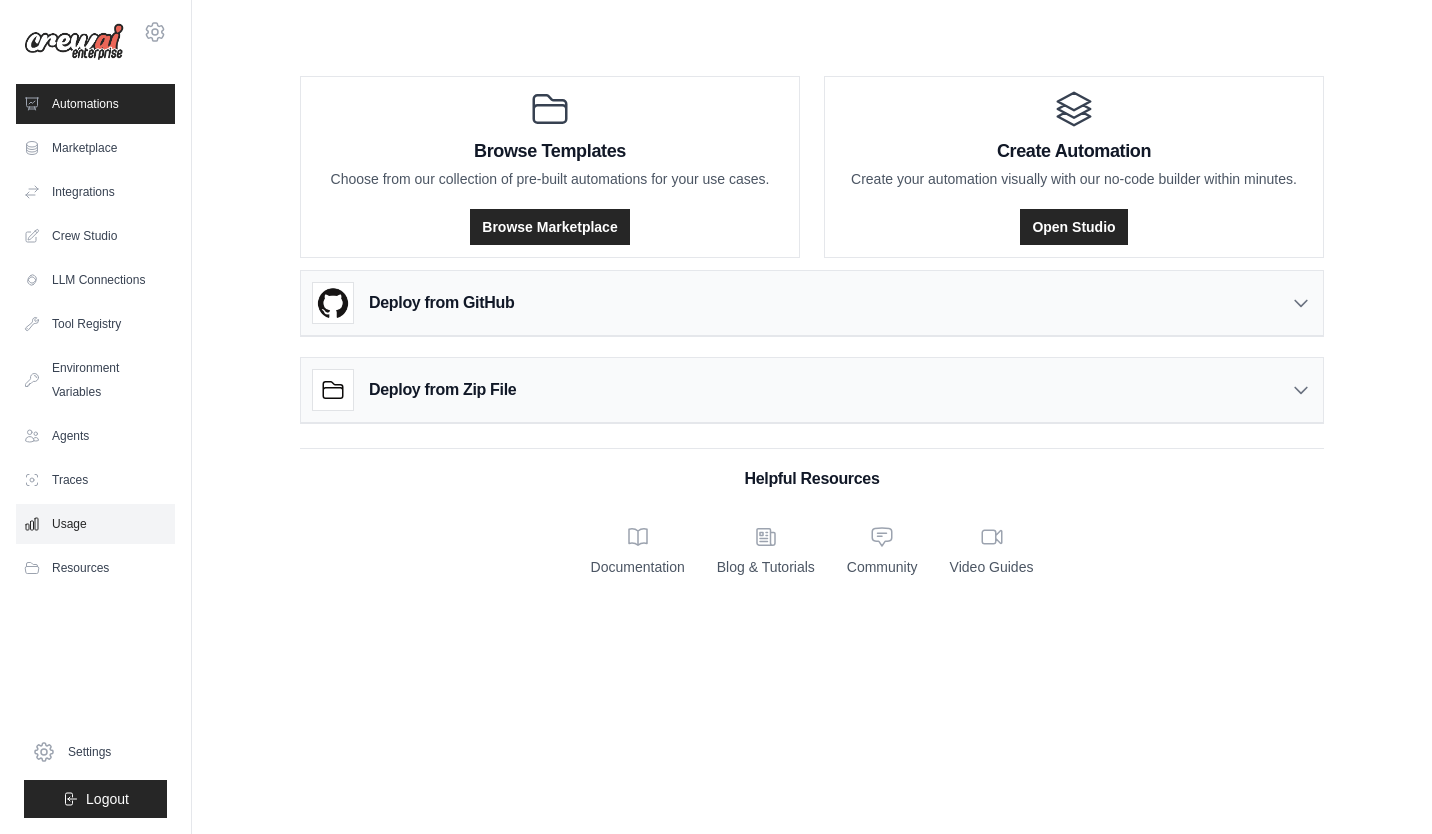 click on "Usage" at bounding box center [95, 524] 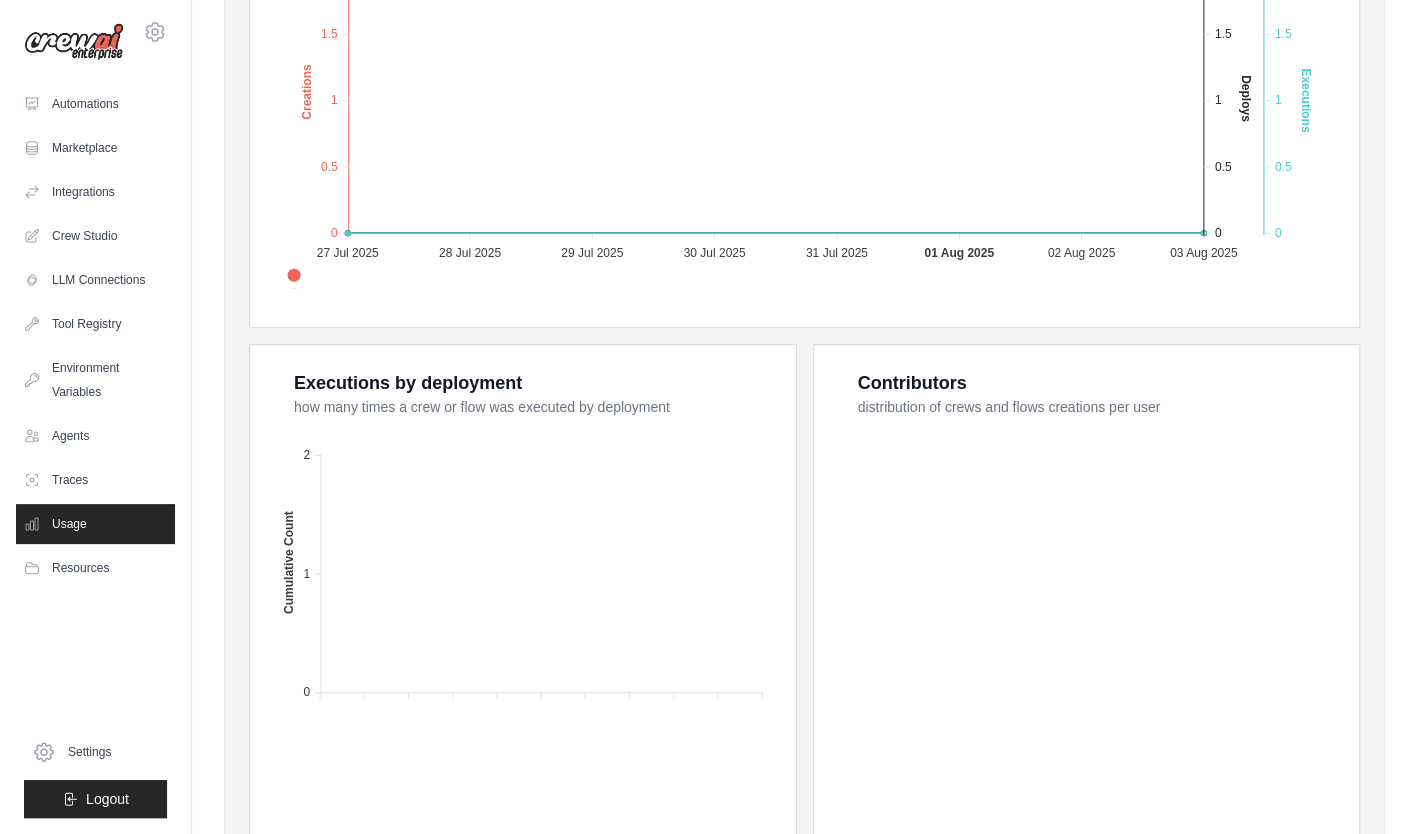 scroll, scrollTop: 612, scrollLeft: 0, axis: vertical 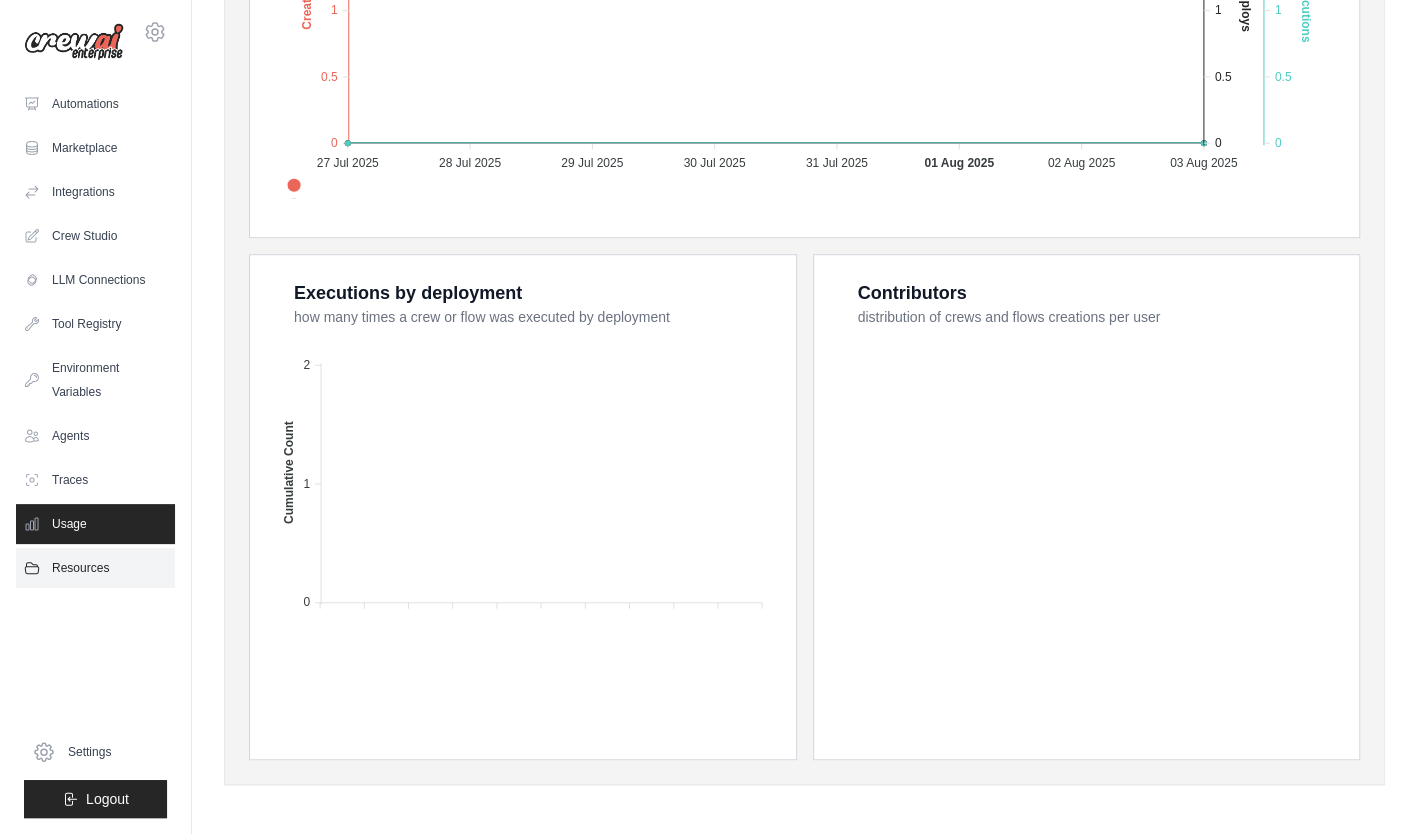 click on "Resources" at bounding box center (95, 568) 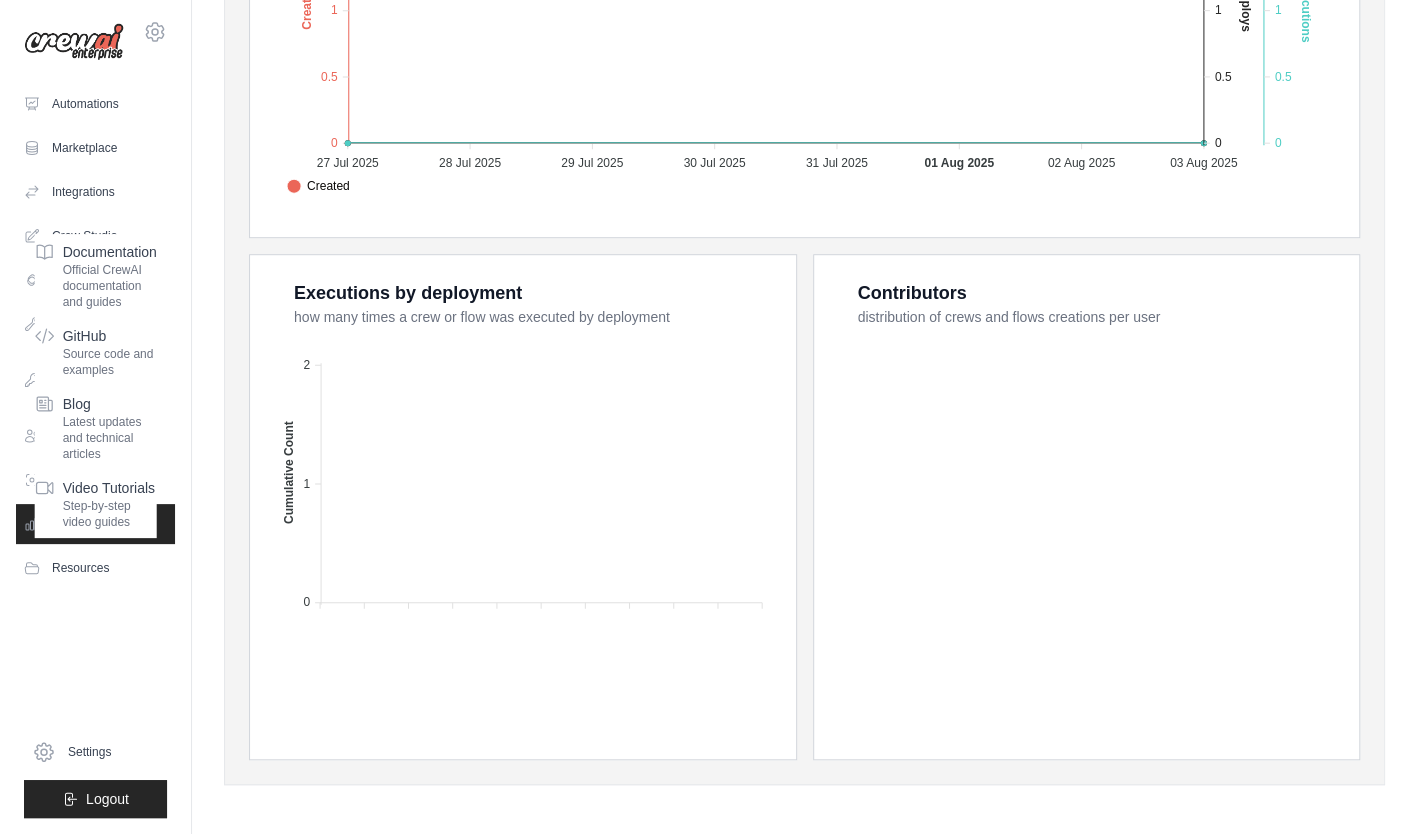 click on "0
Active Crews
0
All Time Executions
0
Executions This Month
0
Deploys
1
Users" at bounding box center [804, 126] 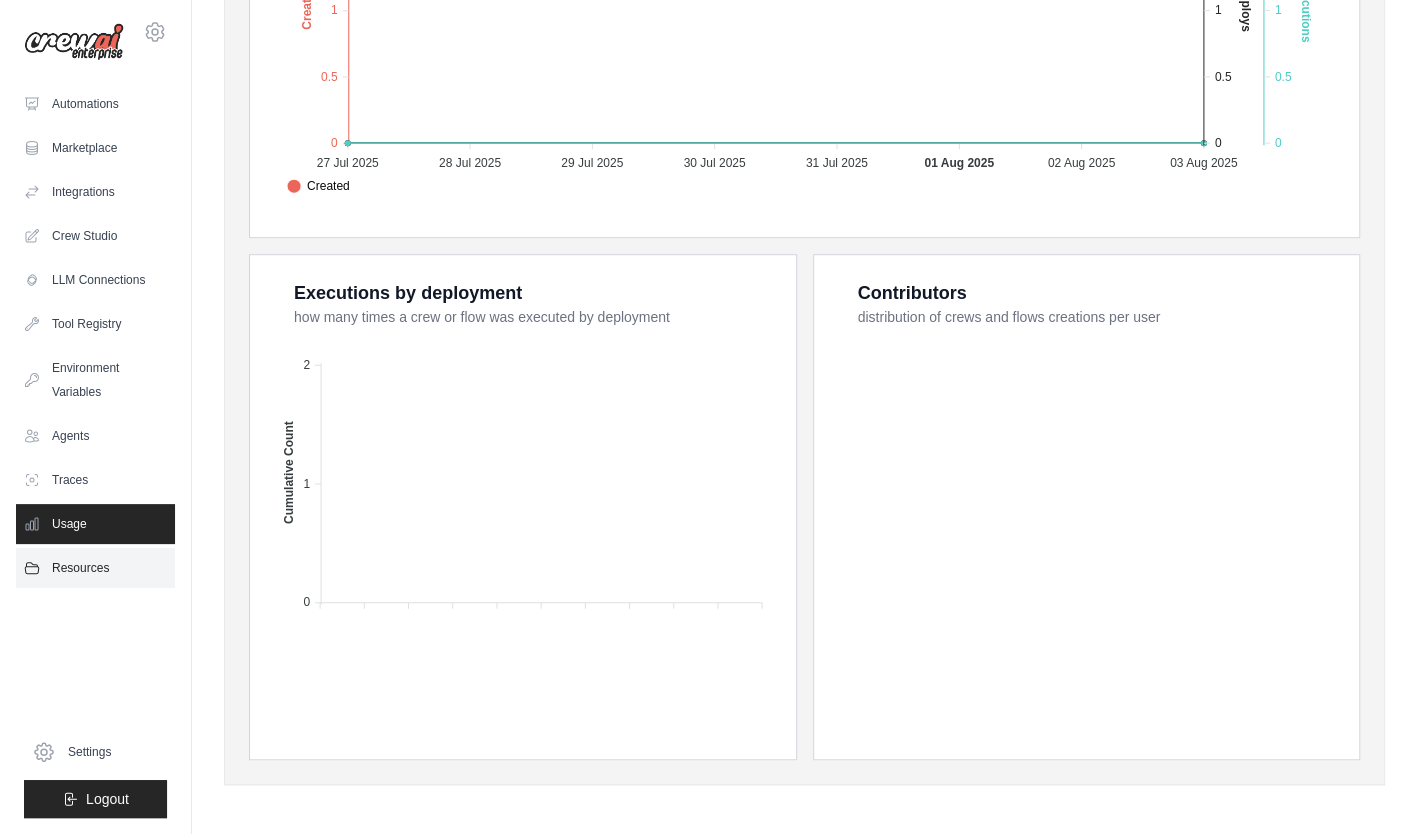 click on "Resources" at bounding box center (95, 568) 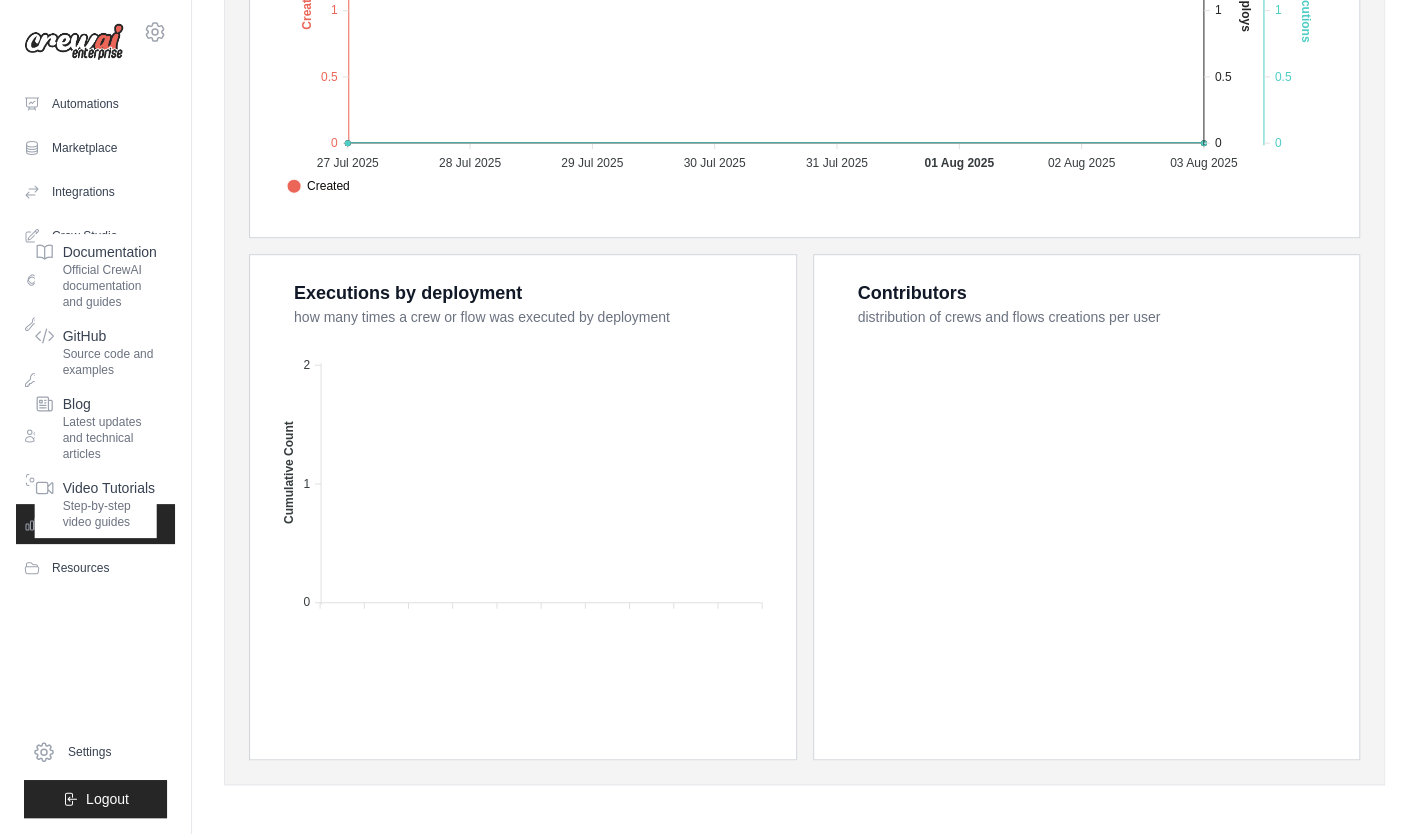 click on "Usage Dashboard
Monitor your organization's usage and resource allocation
0
Active Crews
0
All Time Executions
0
Executions This Month
0
Deploys" at bounding box center [804, 112] 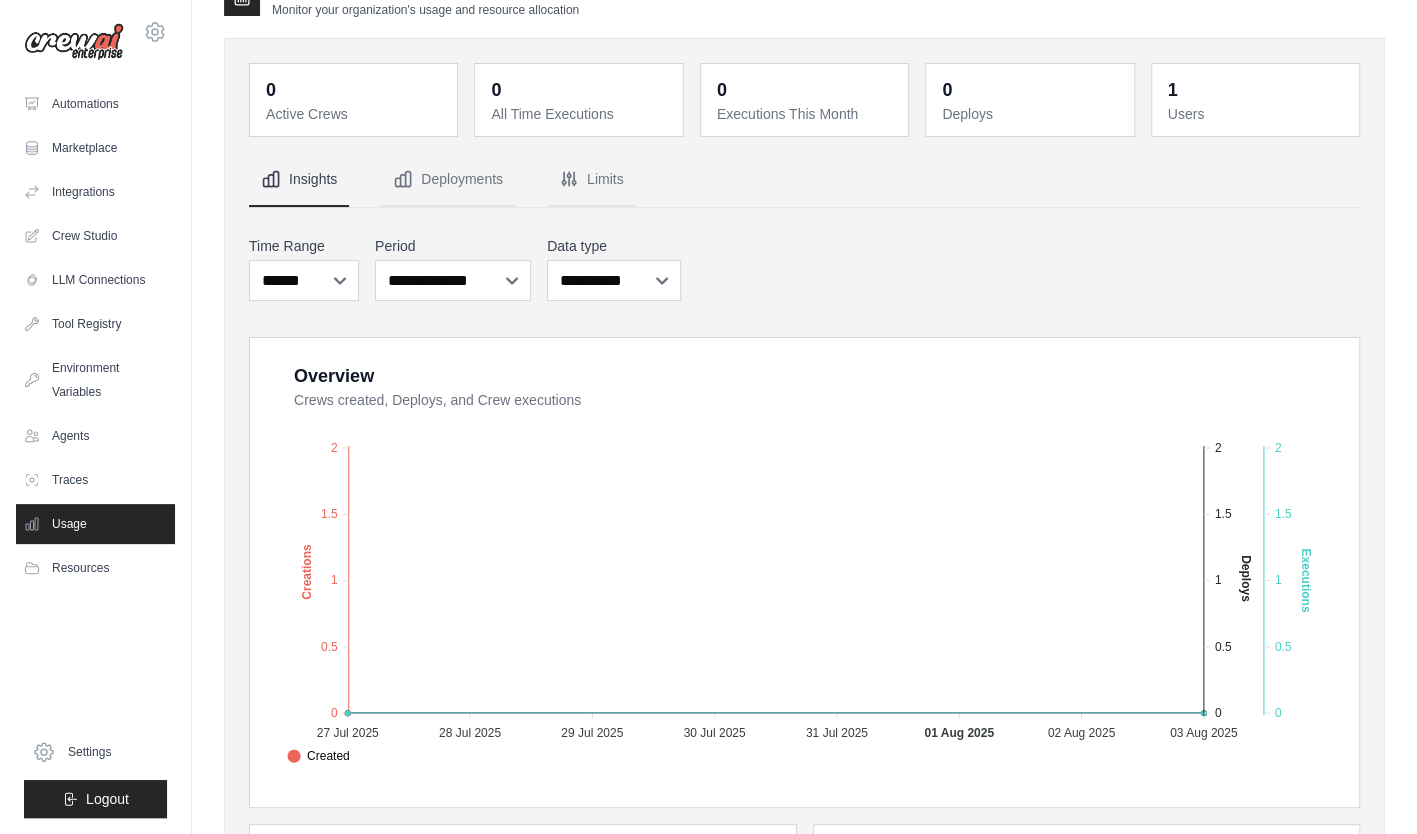 scroll, scrollTop: 0, scrollLeft: 0, axis: both 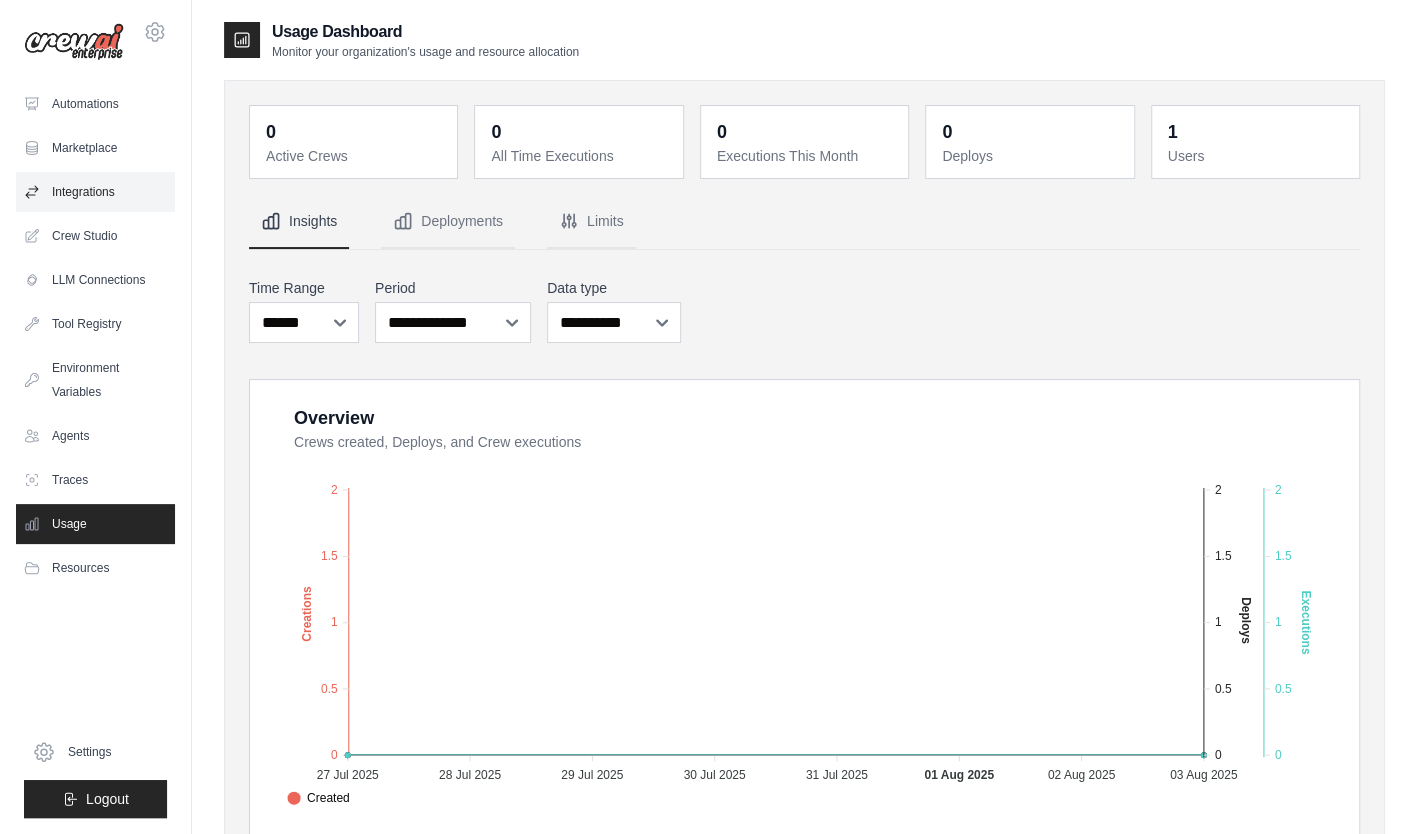 click on "Integrations" at bounding box center (95, 192) 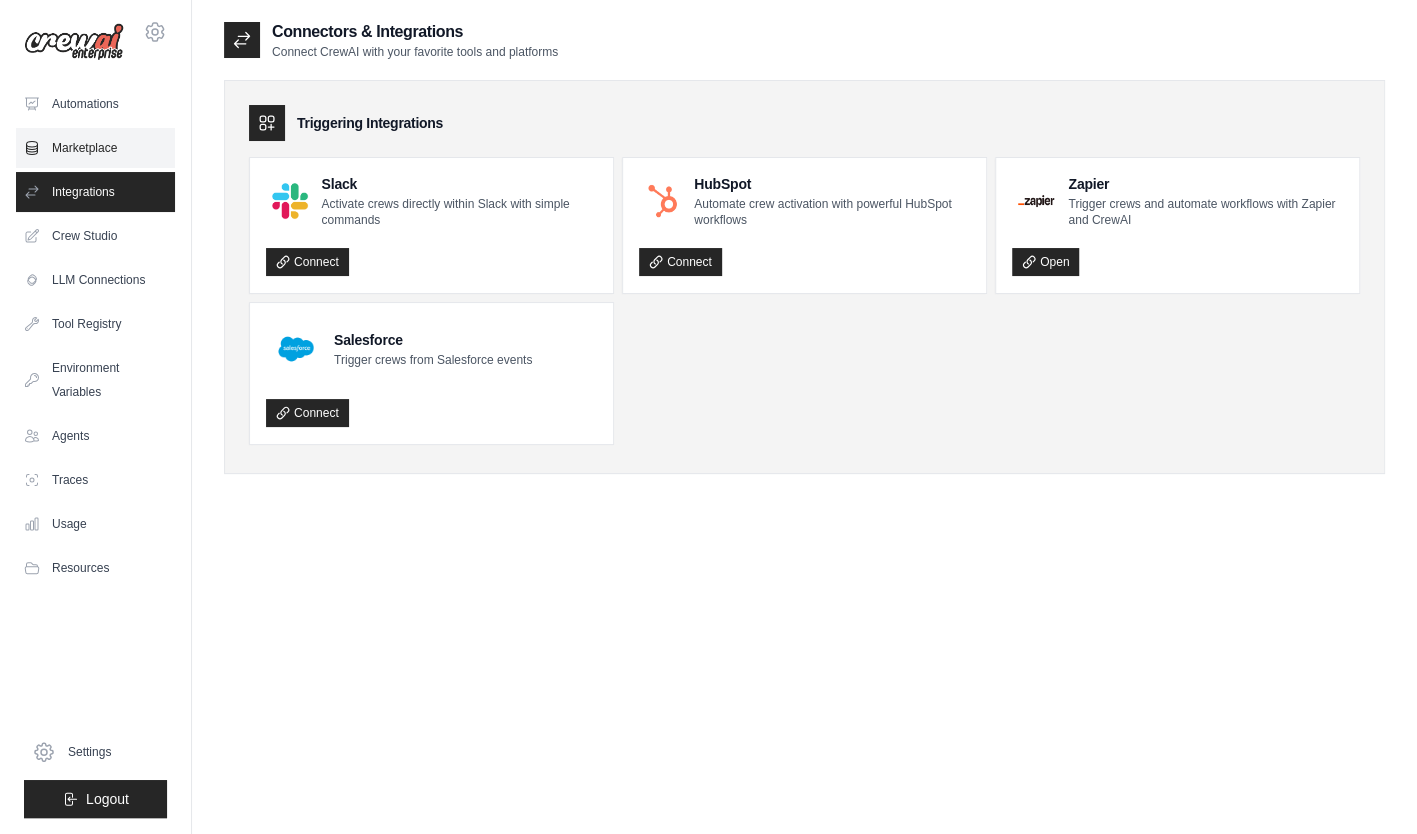 click on "Marketplace" at bounding box center [95, 148] 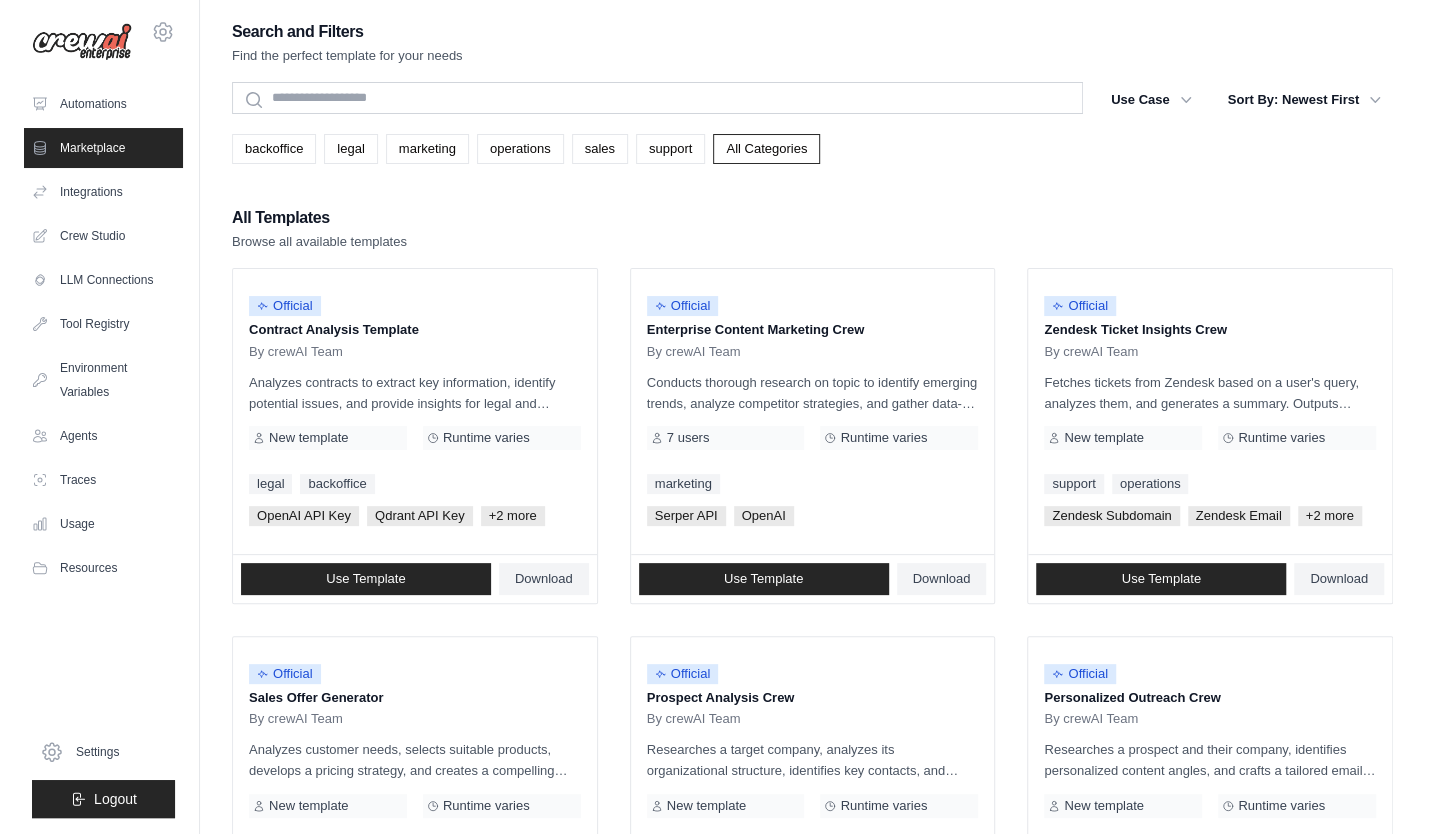 scroll, scrollTop: 0, scrollLeft: 0, axis: both 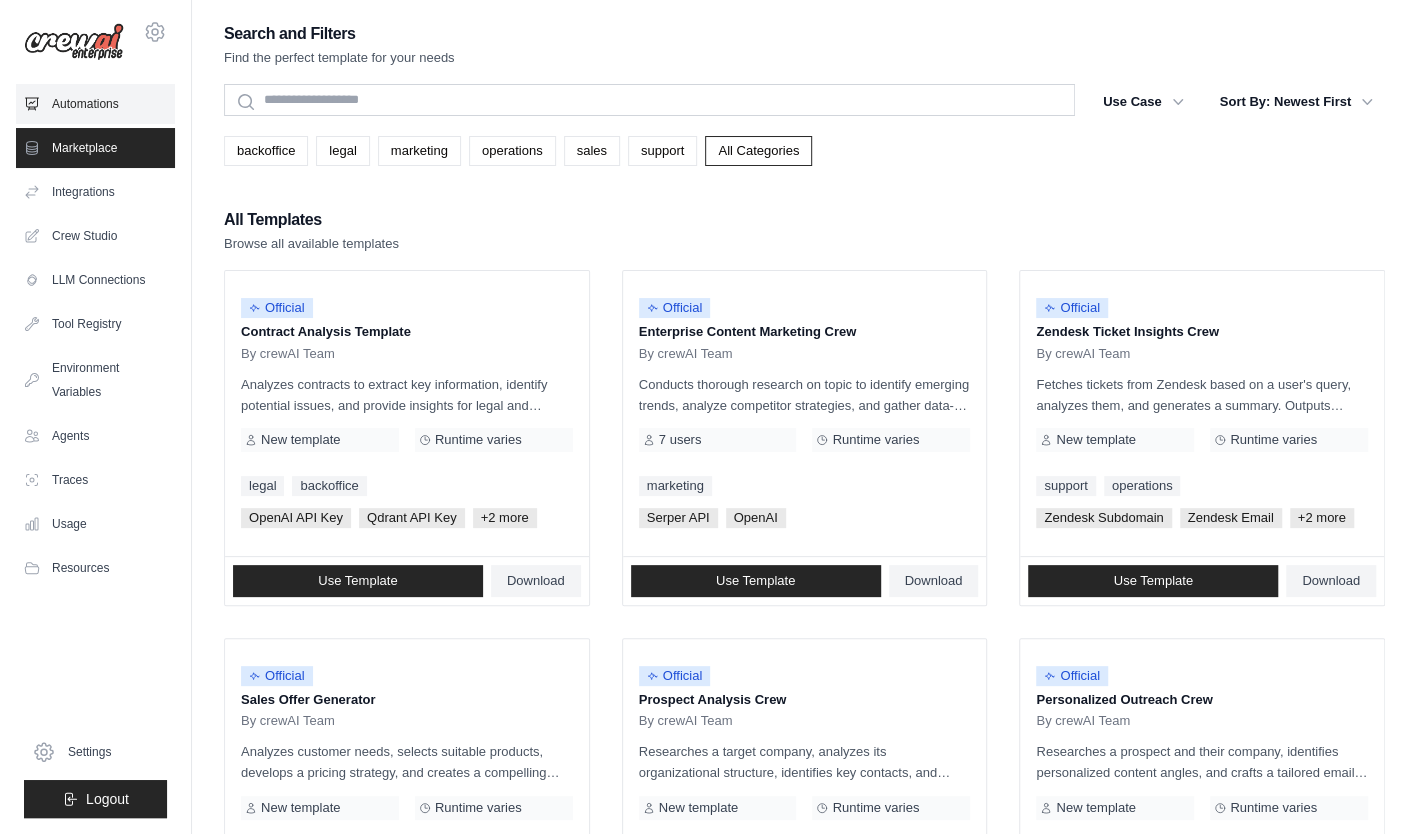 click on "Automations" at bounding box center (95, 104) 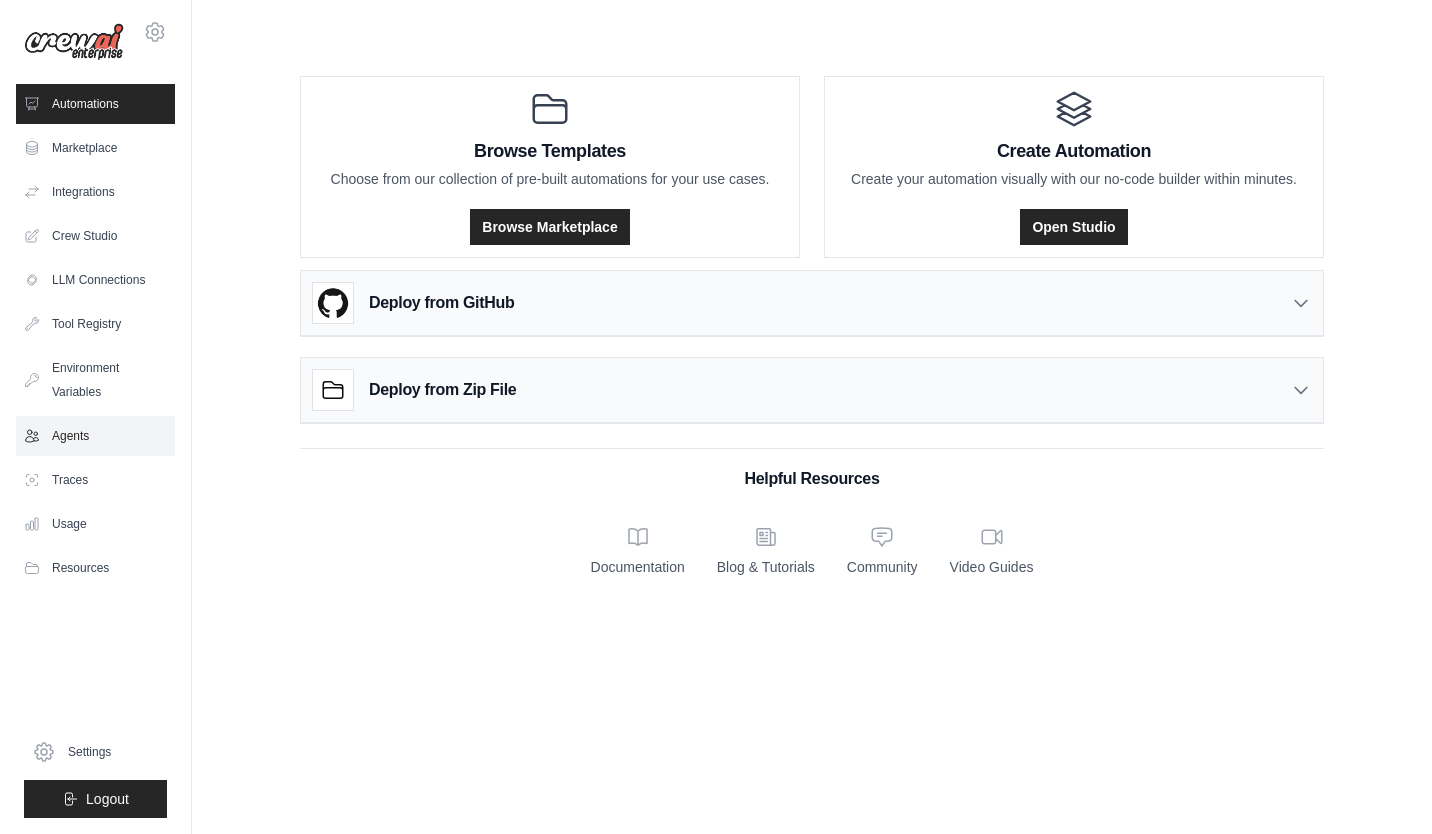 click on "Agents" at bounding box center (95, 436) 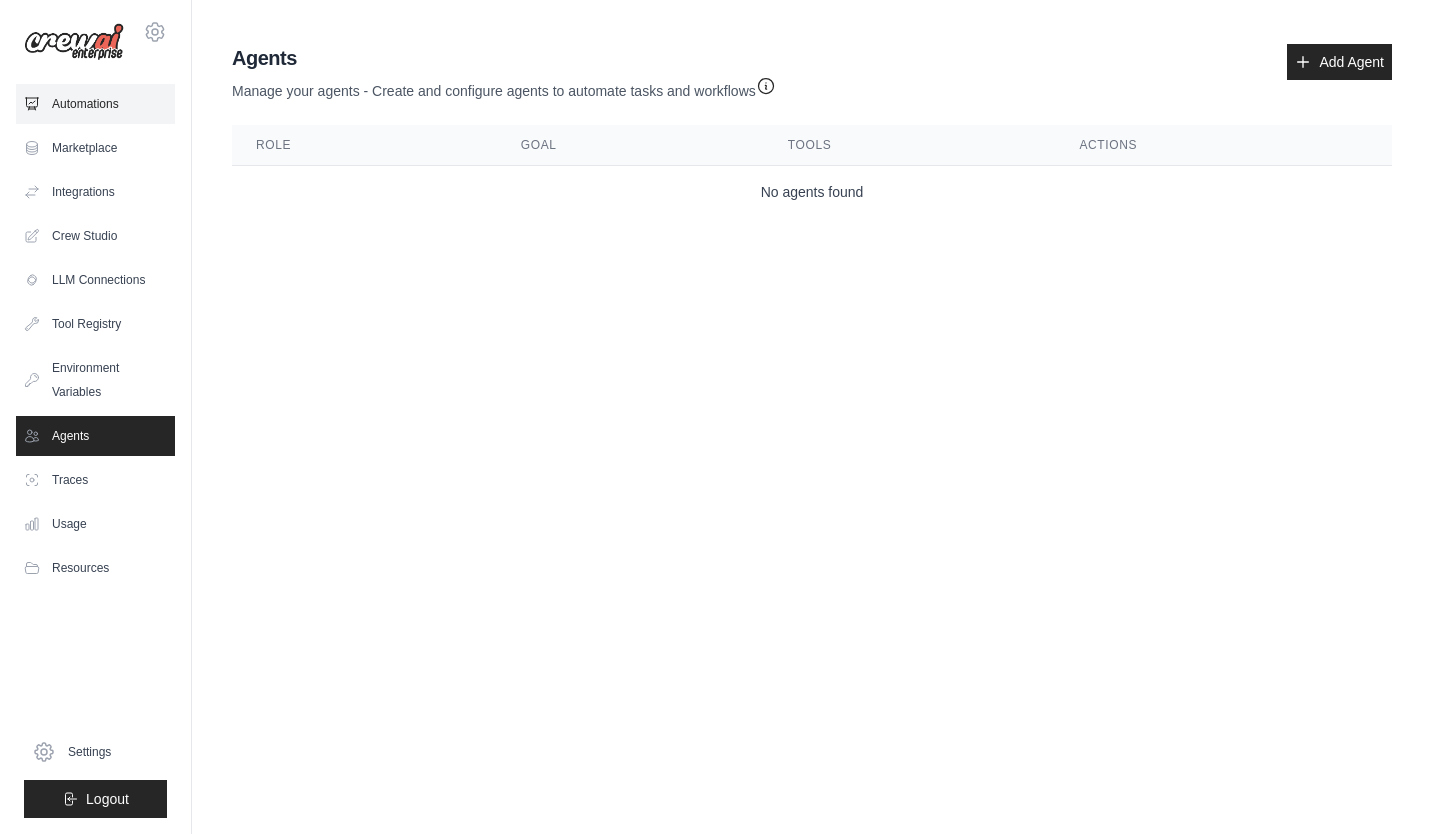 click on "Automations" at bounding box center [95, 104] 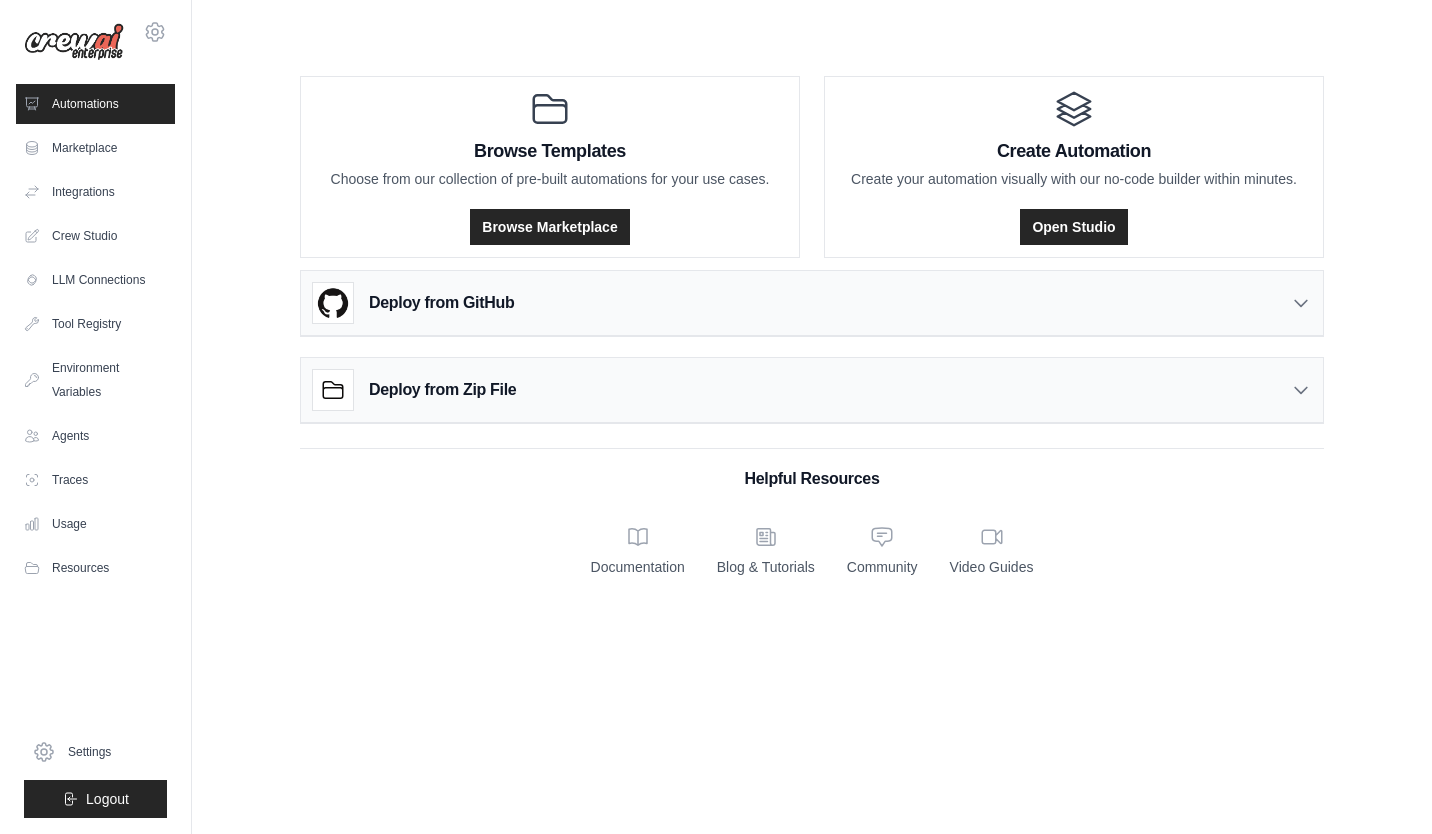 click on "mani@miyav.in
Settings" at bounding box center [95, 32] 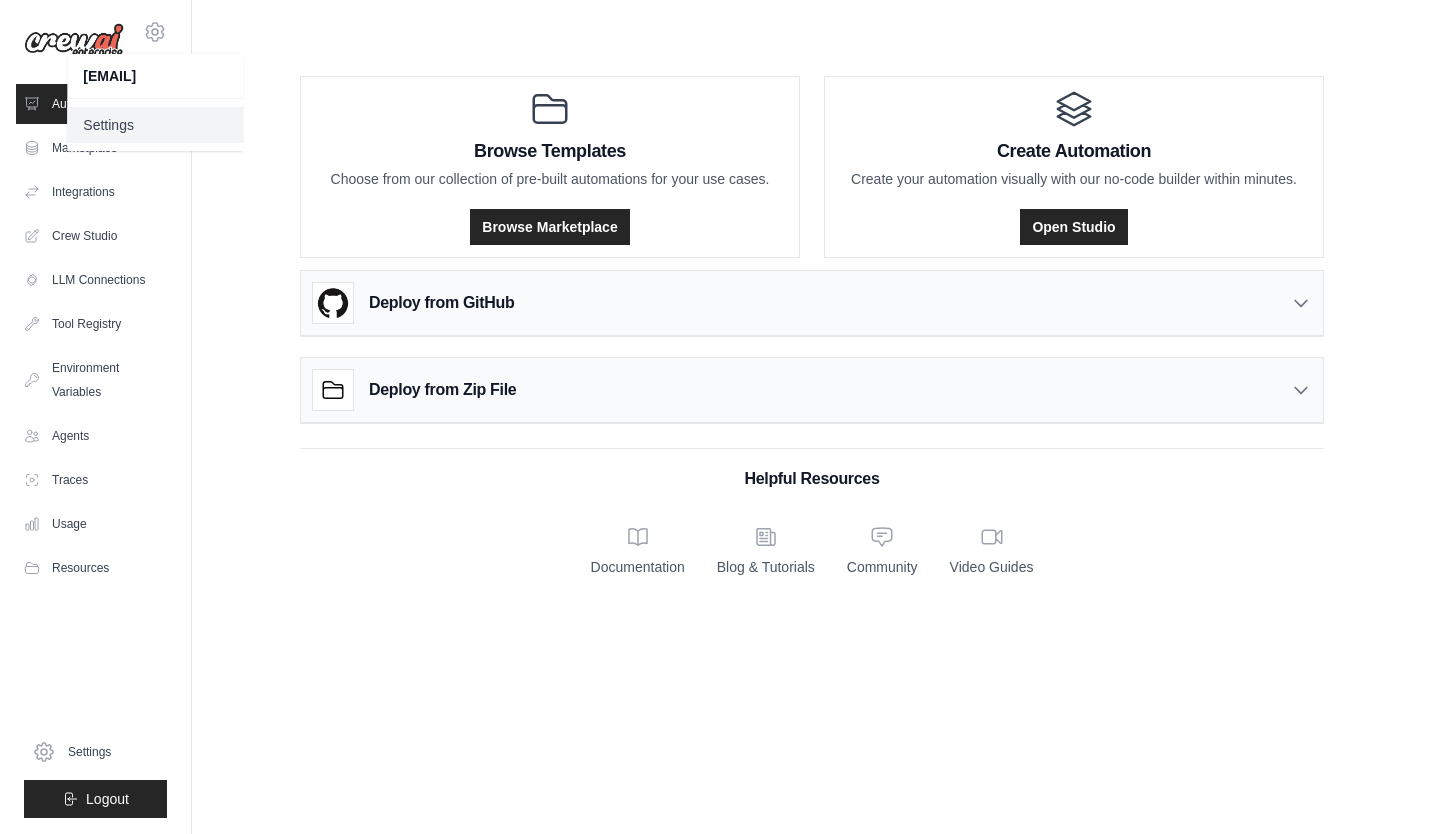 click on "Settings" at bounding box center [155, 125] 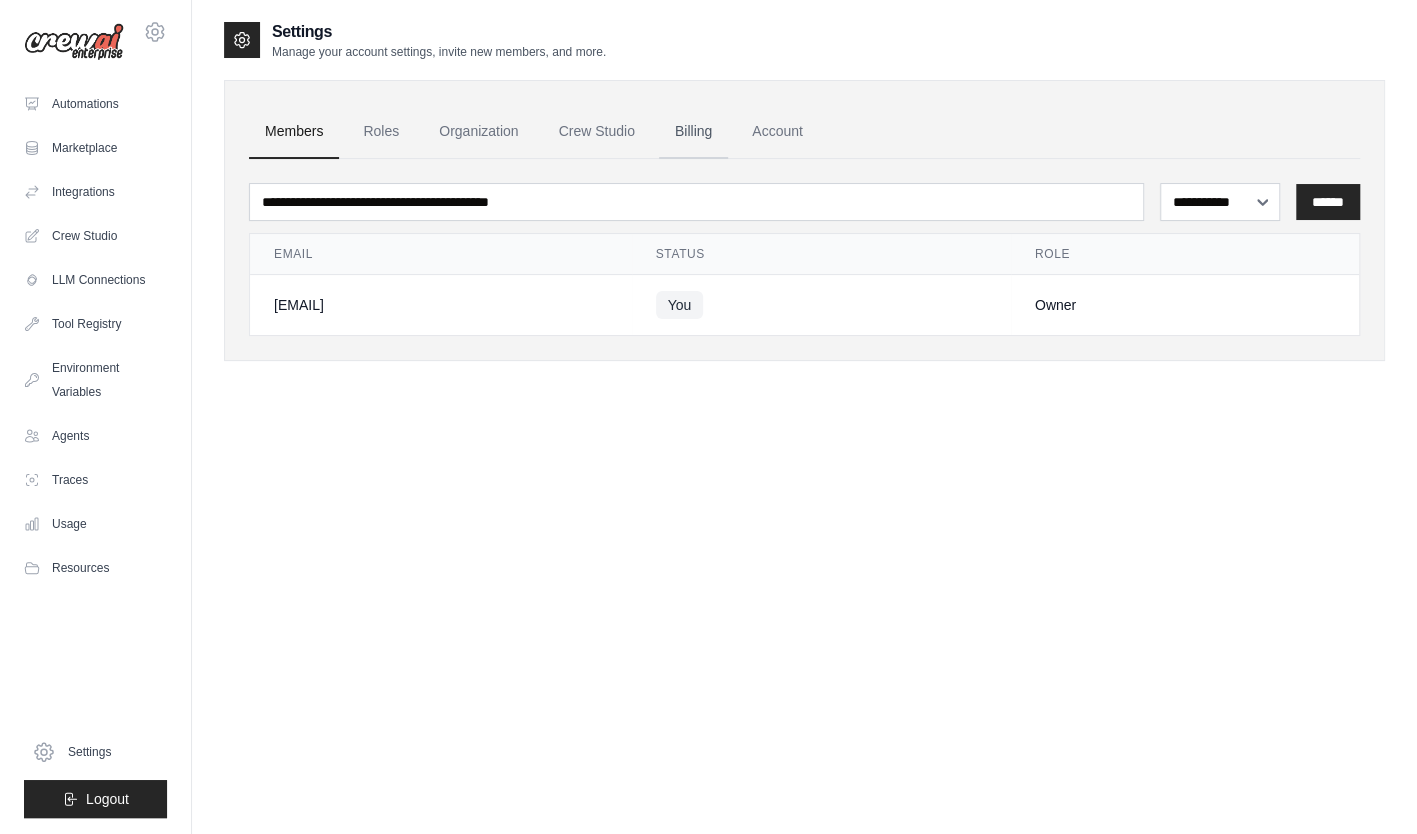click on "Billing" at bounding box center [693, 132] 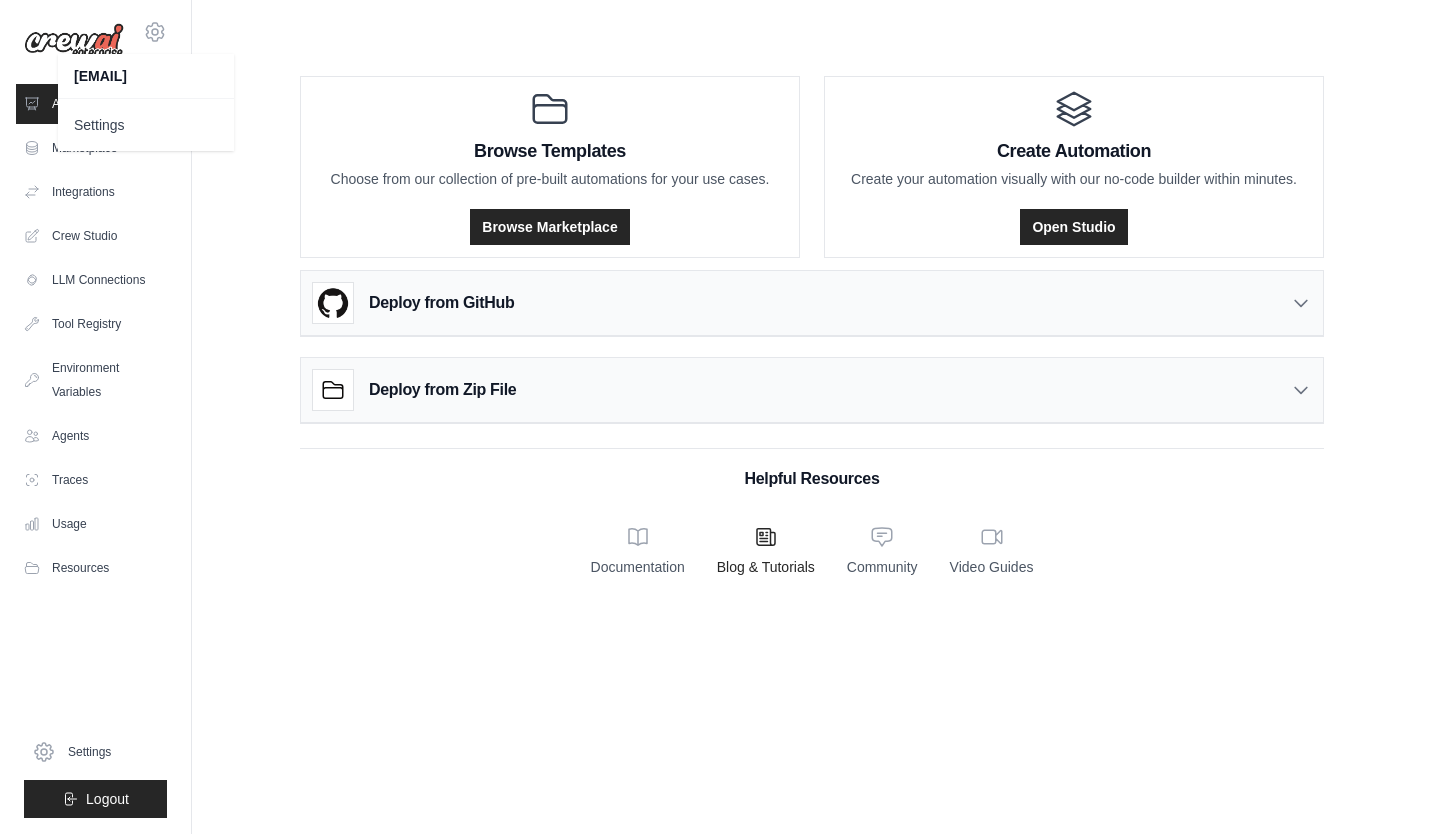 click 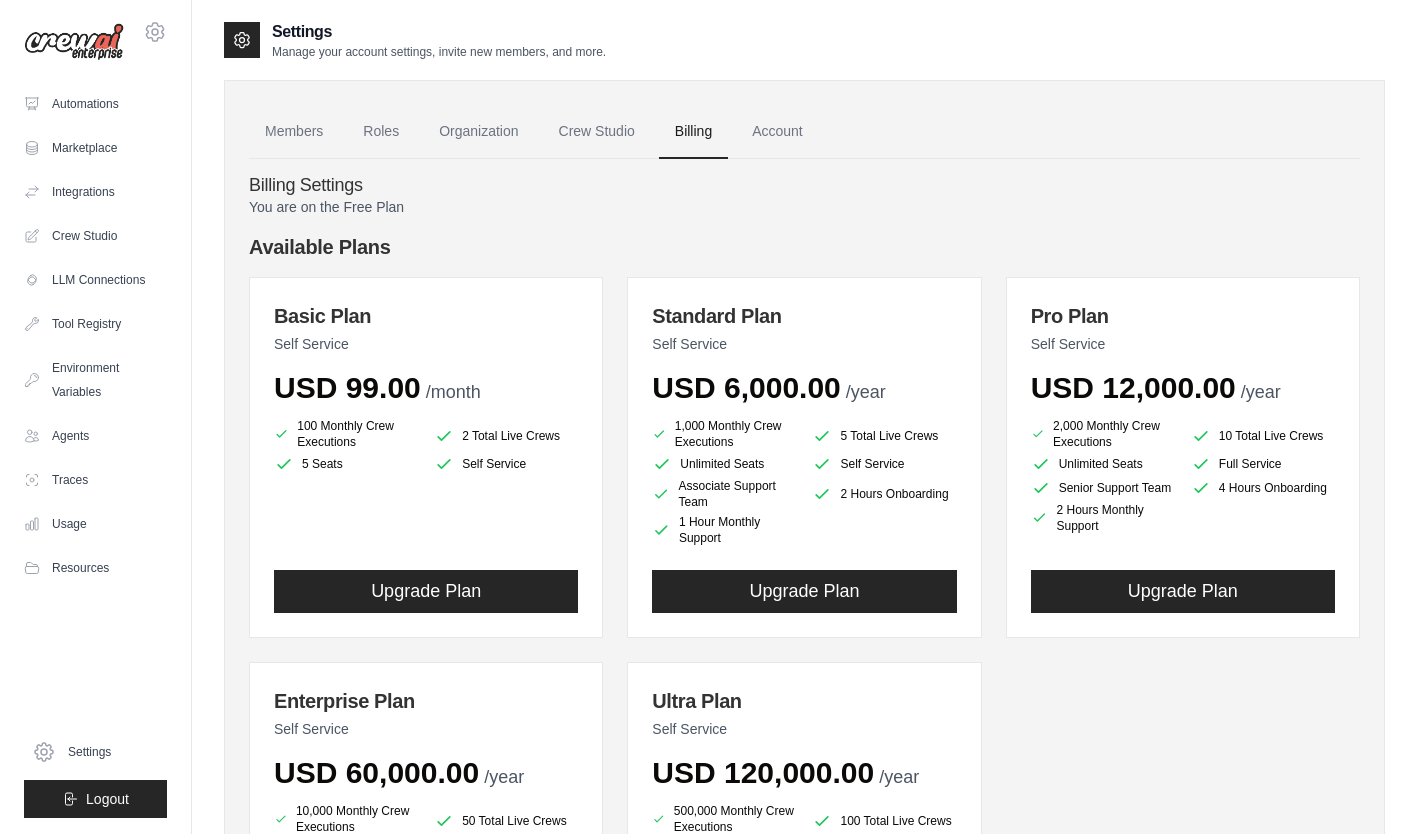 scroll, scrollTop: 0, scrollLeft: 0, axis: both 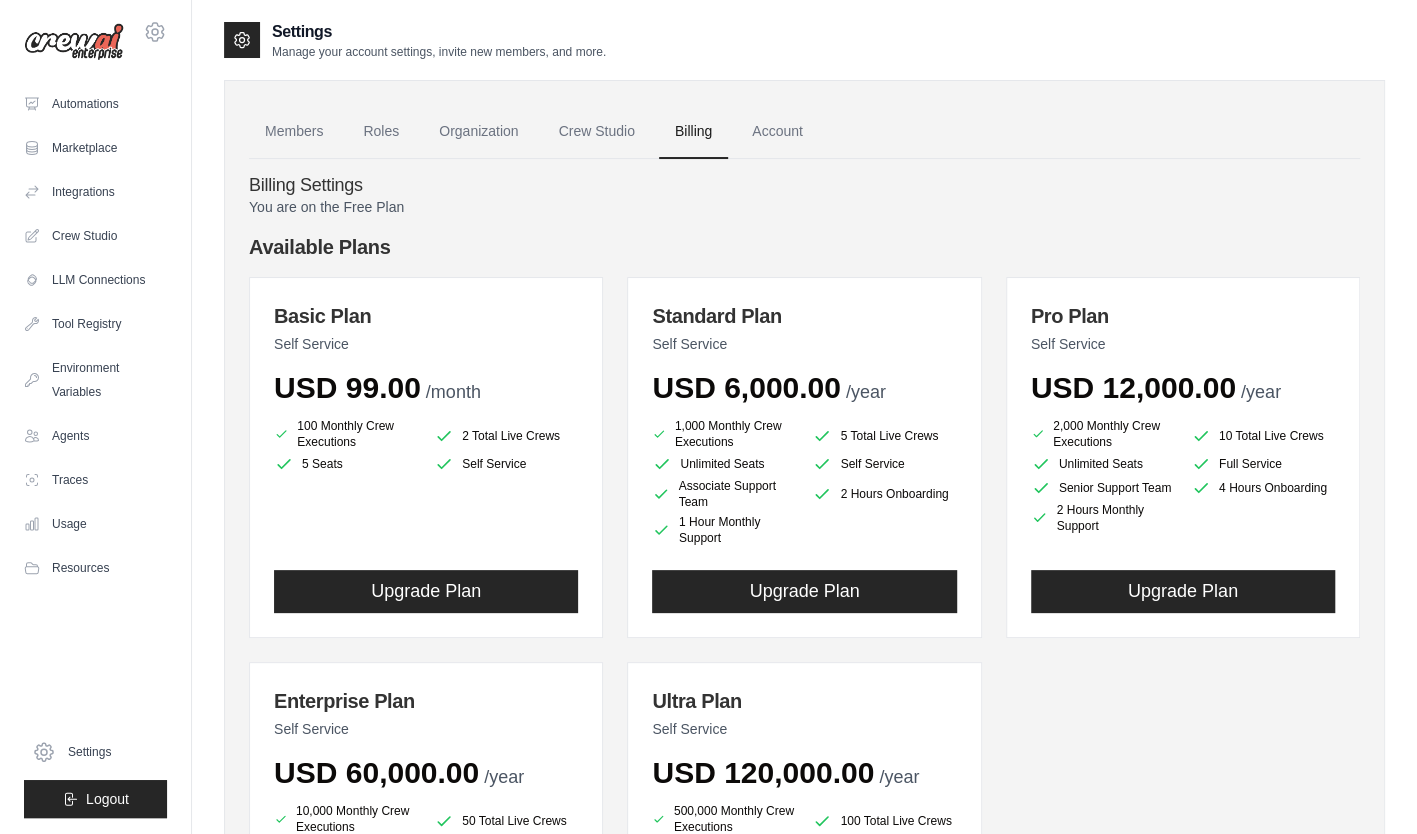 click on "100 Monthly Crew Executions
2 Total Live Crews
5 Seats
Self Service" at bounding box center [426, 446] 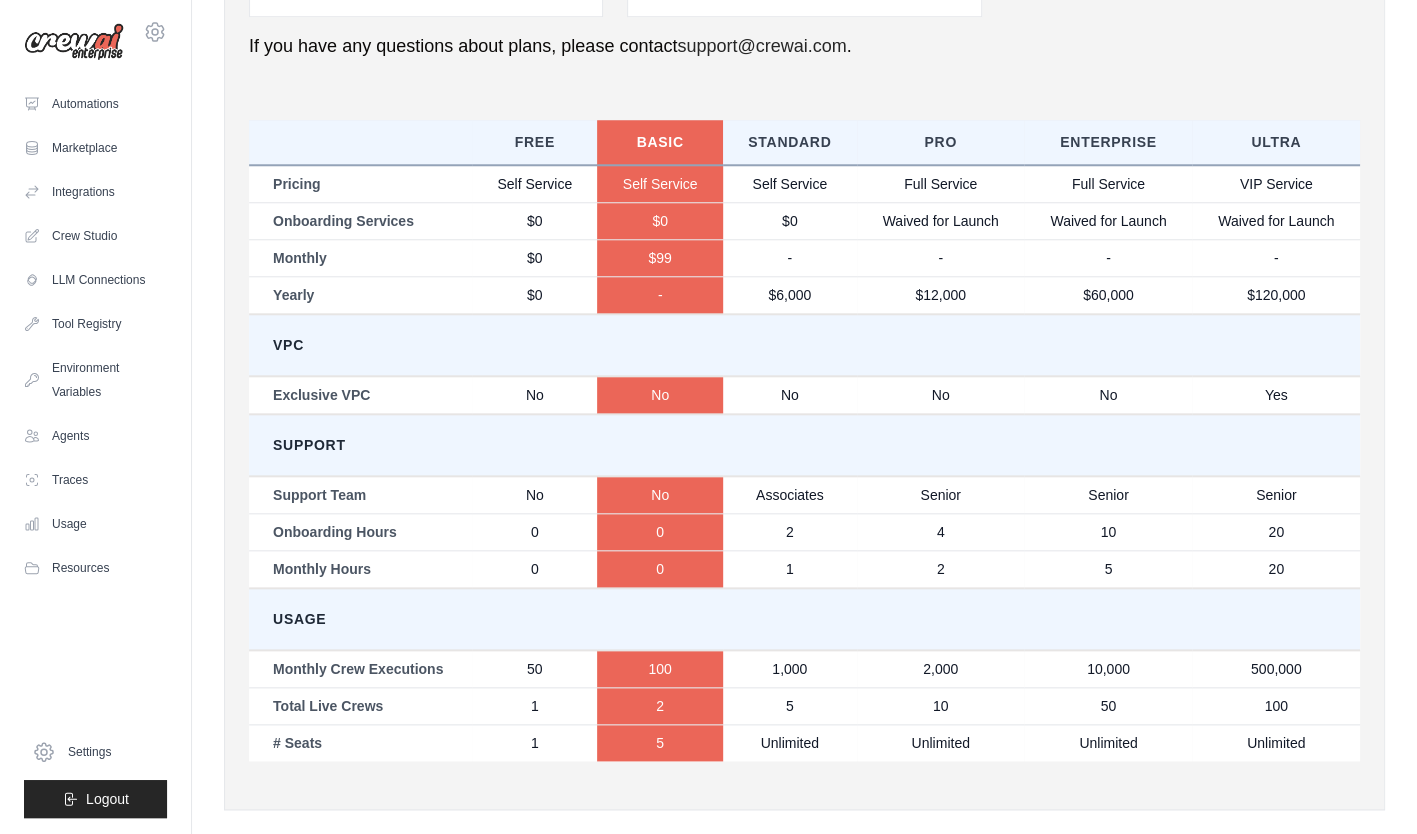 scroll, scrollTop: 1016, scrollLeft: 0, axis: vertical 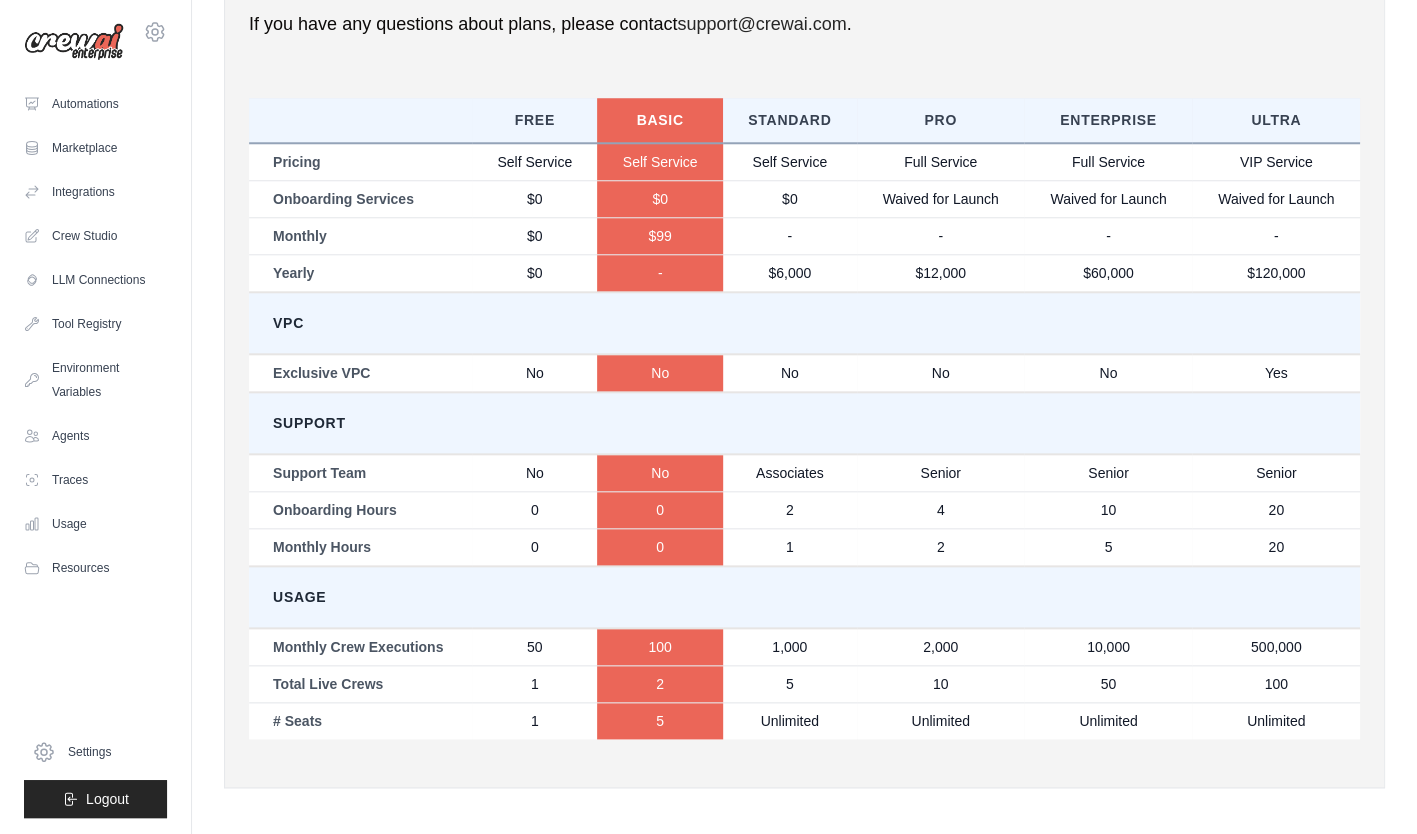 click on "Monthly Crew Executions" at bounding box center (360, 647) 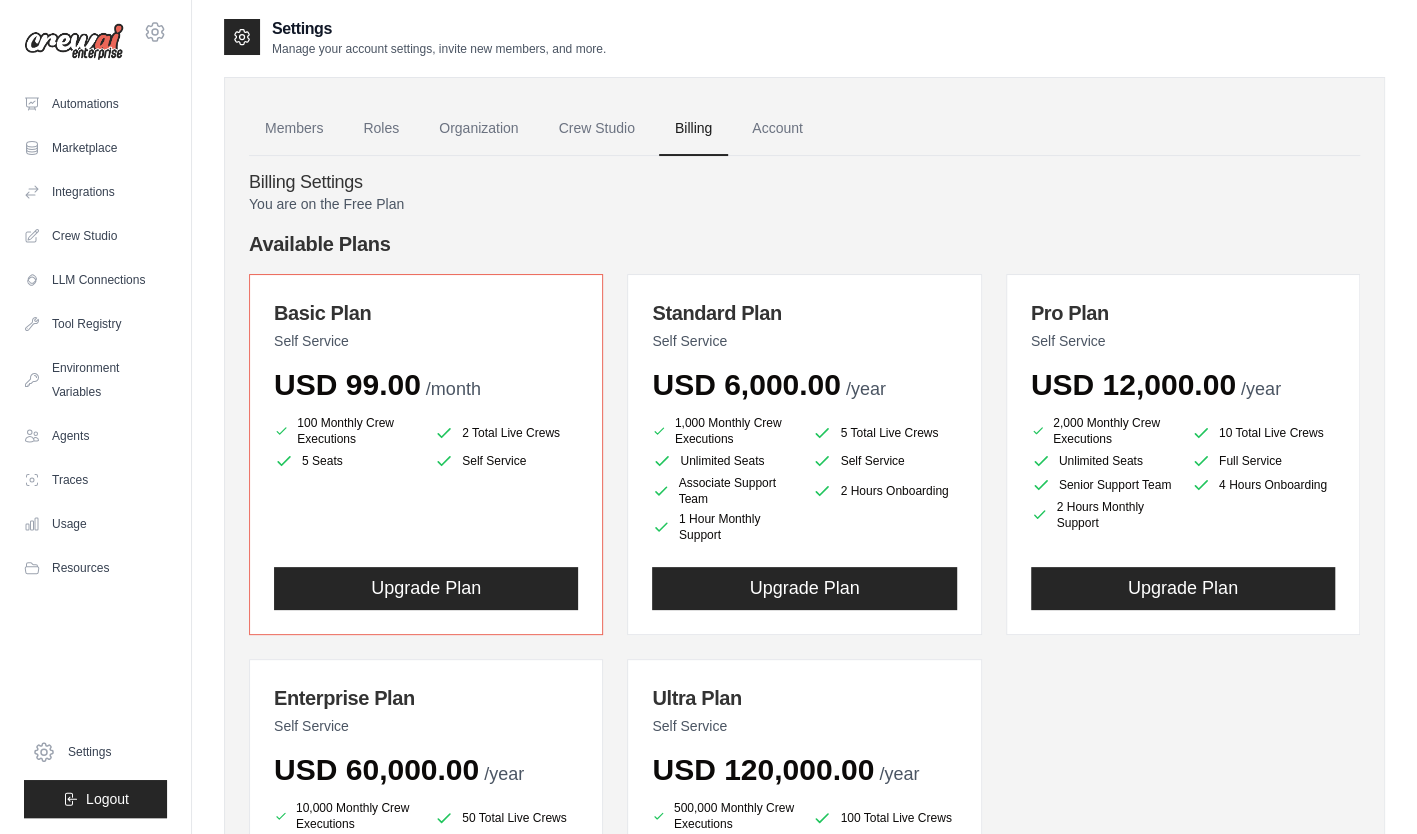 scroll, scrollTop: 0, scrollLeft: 0, axis: both 